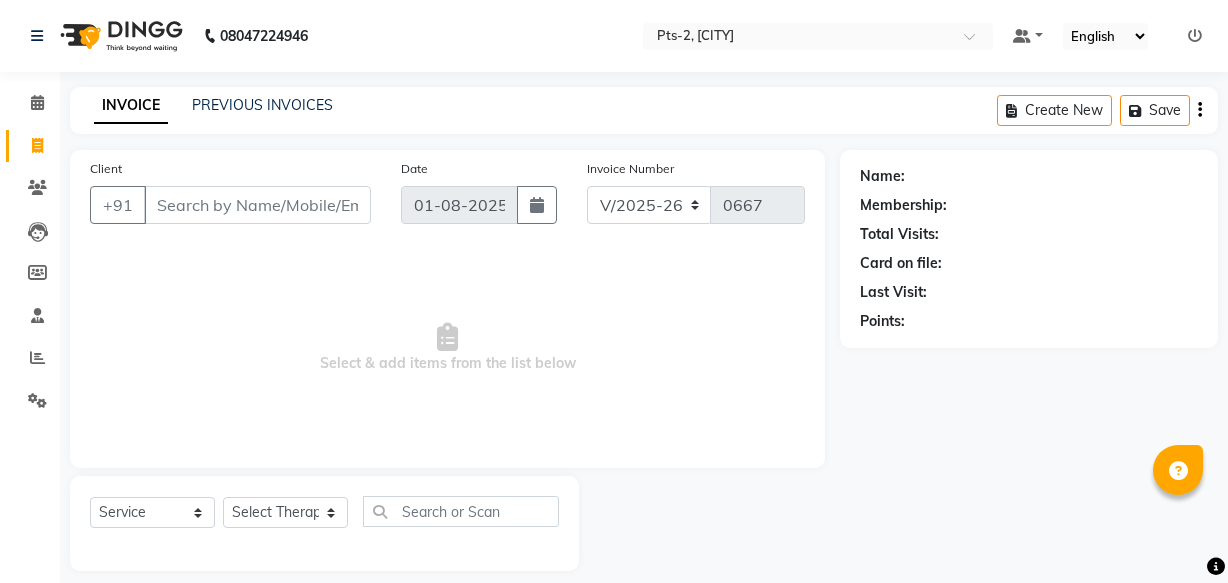 select on "5391" 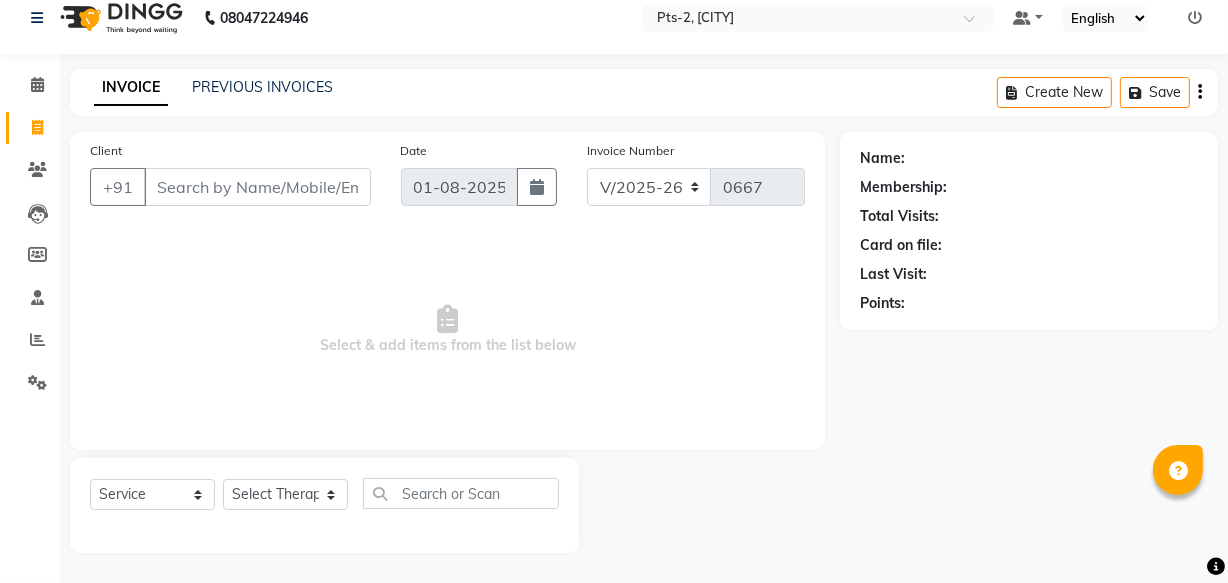 scroll, scrollTop: 0, scrollLeft: 0, axis: both 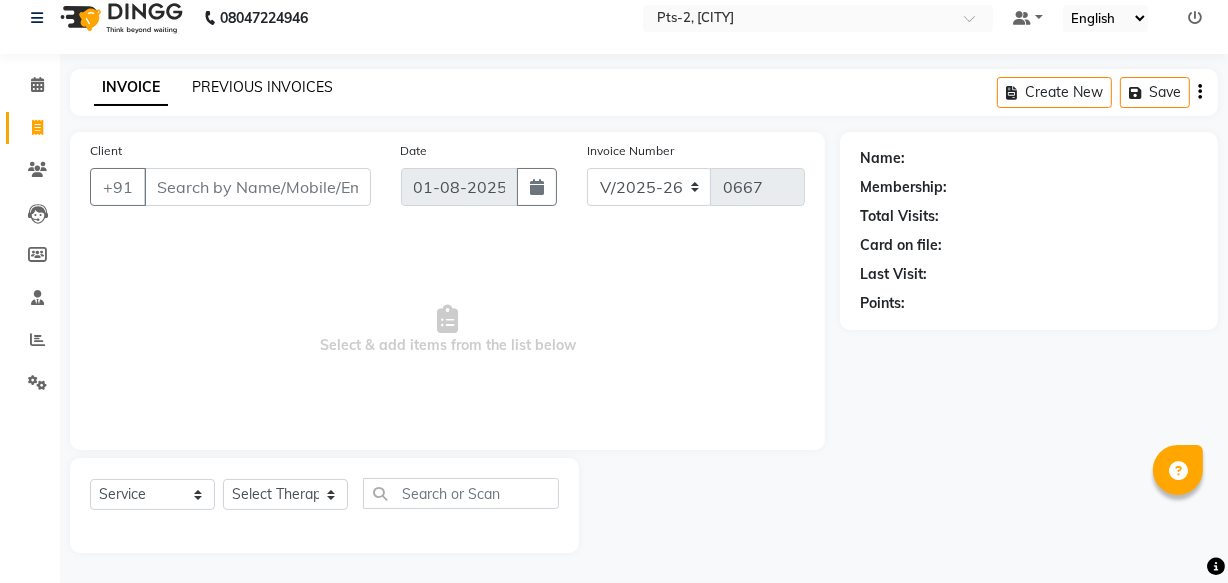 click on "PREVIOUS INVOICES" 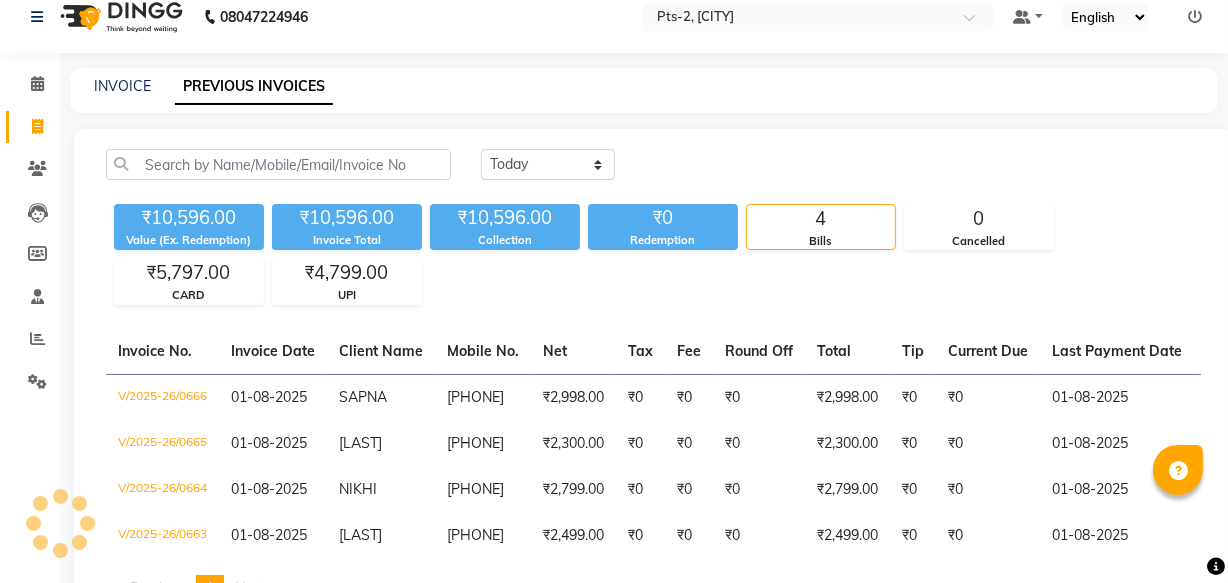 scroll, scrollTop: 0, scrollLeft: 0, axis: both 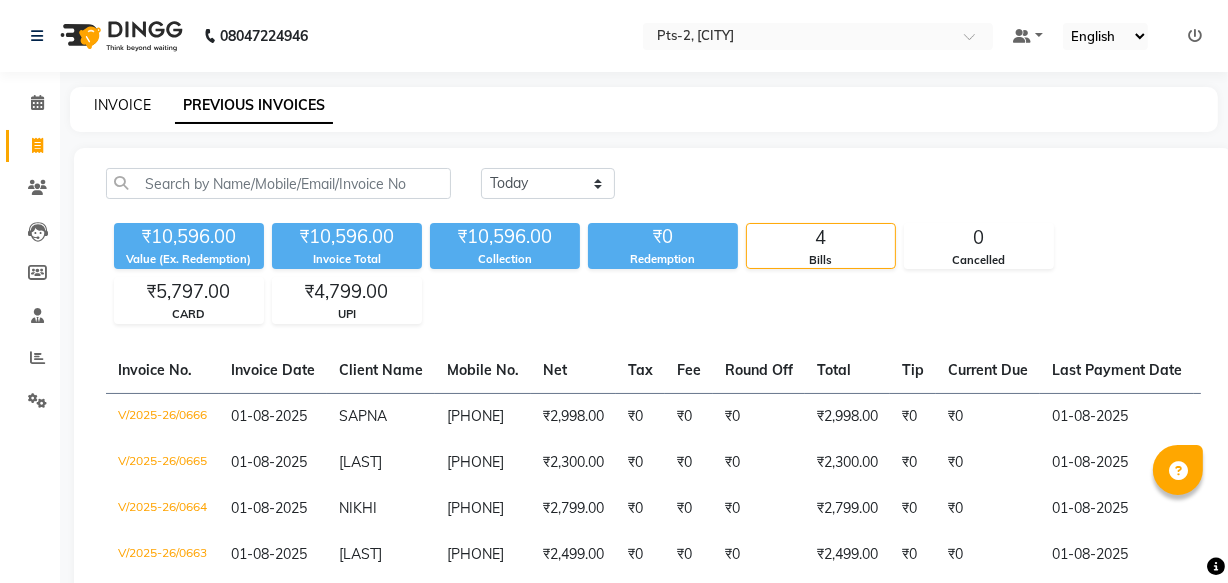 click on "INVOICE" 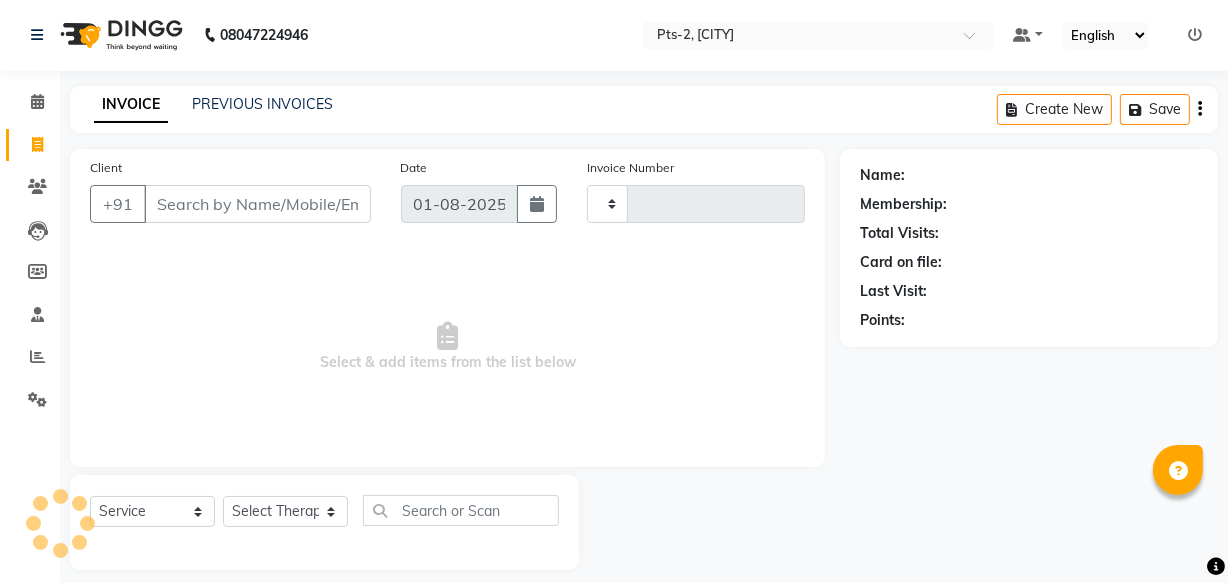 type on "0667" 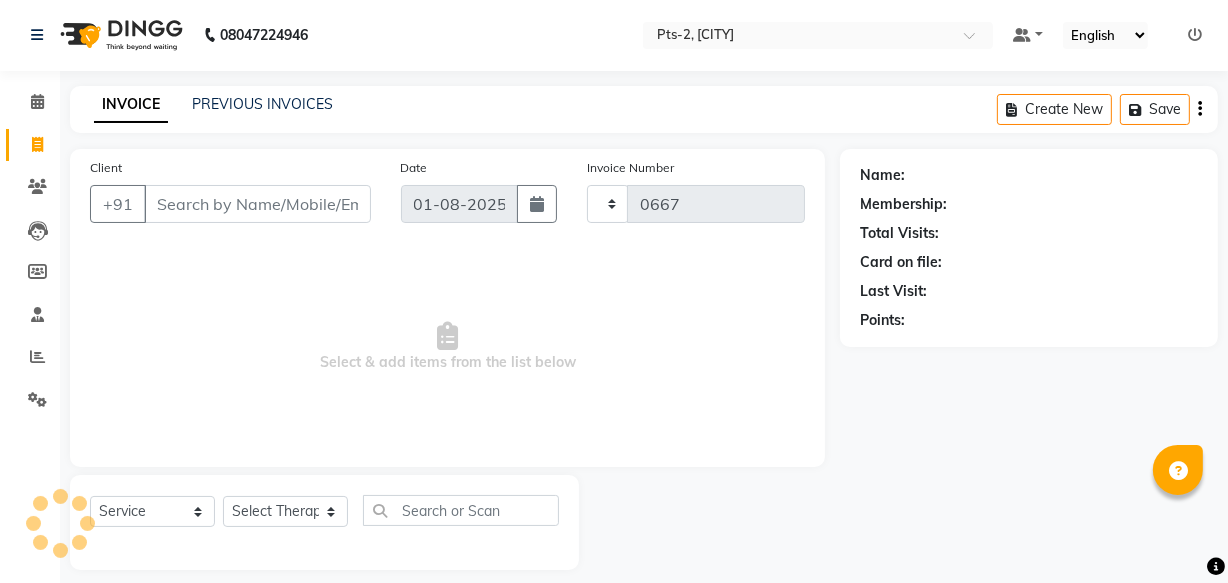 select on "5391" 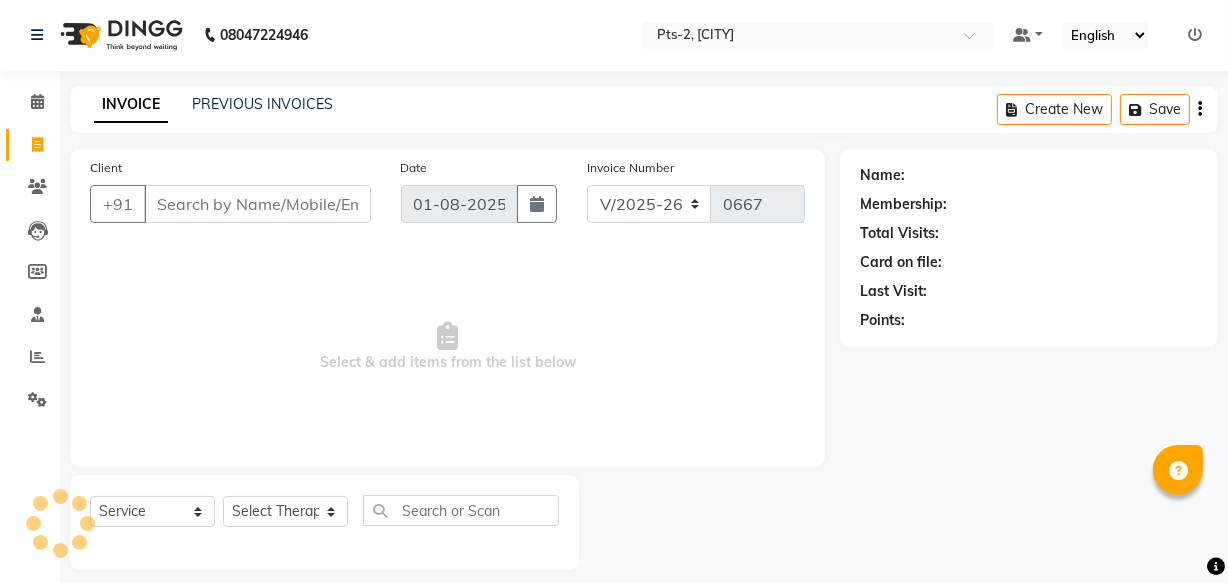 scroll, scrollTop: 19, scrollLeft: 0, axis: vertical 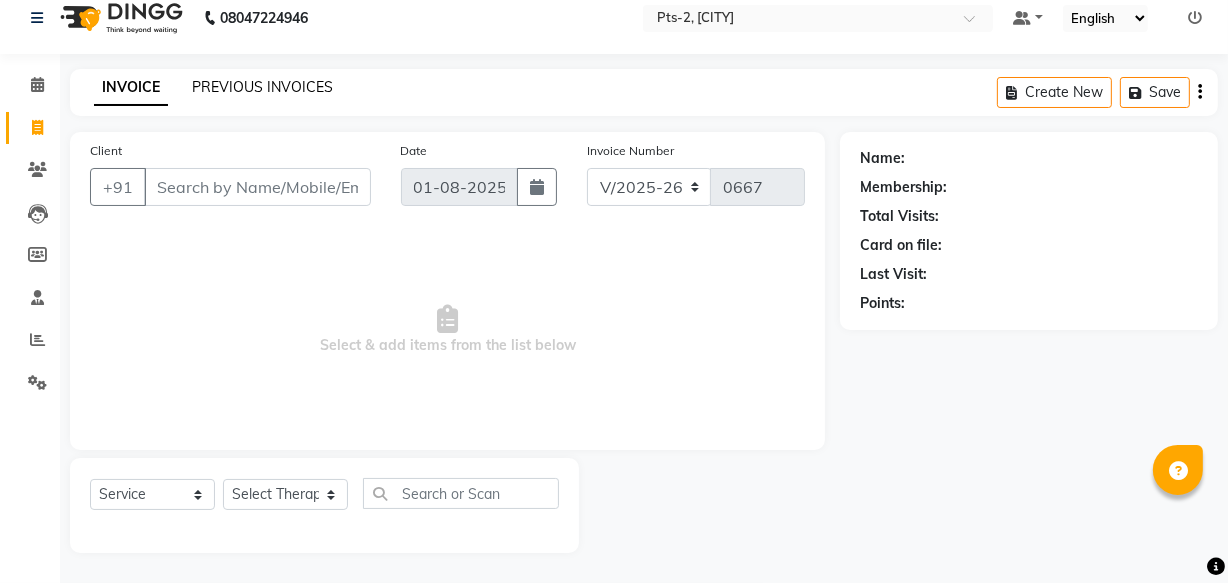 click on "PREVIOUS INVOICES" 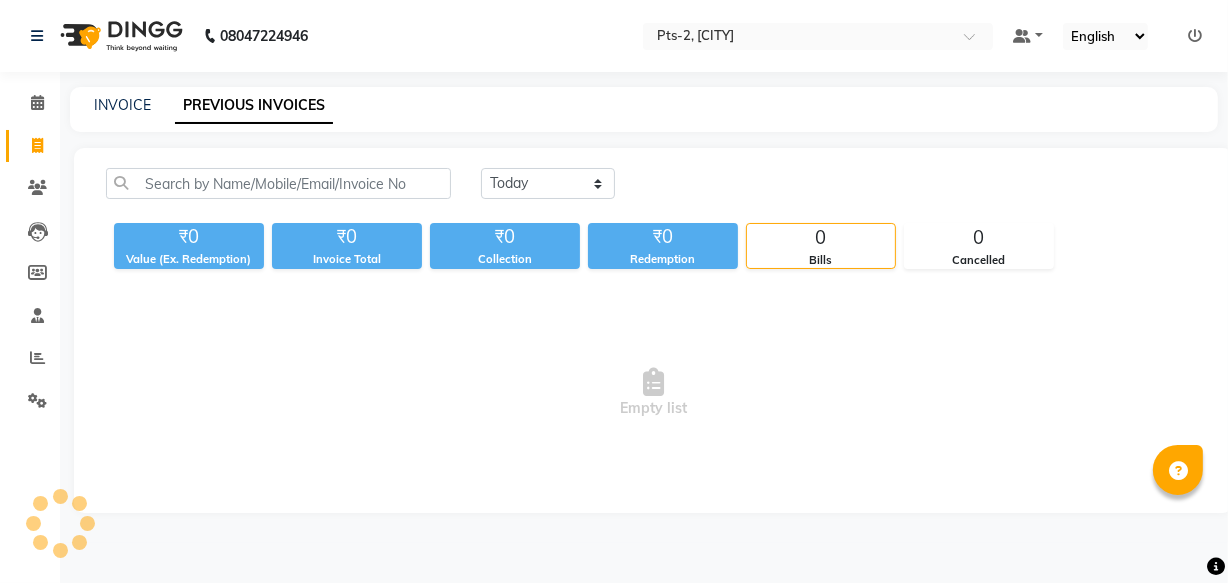 scroll, scrollTop: 0, scrollLeft: 0, axis: both 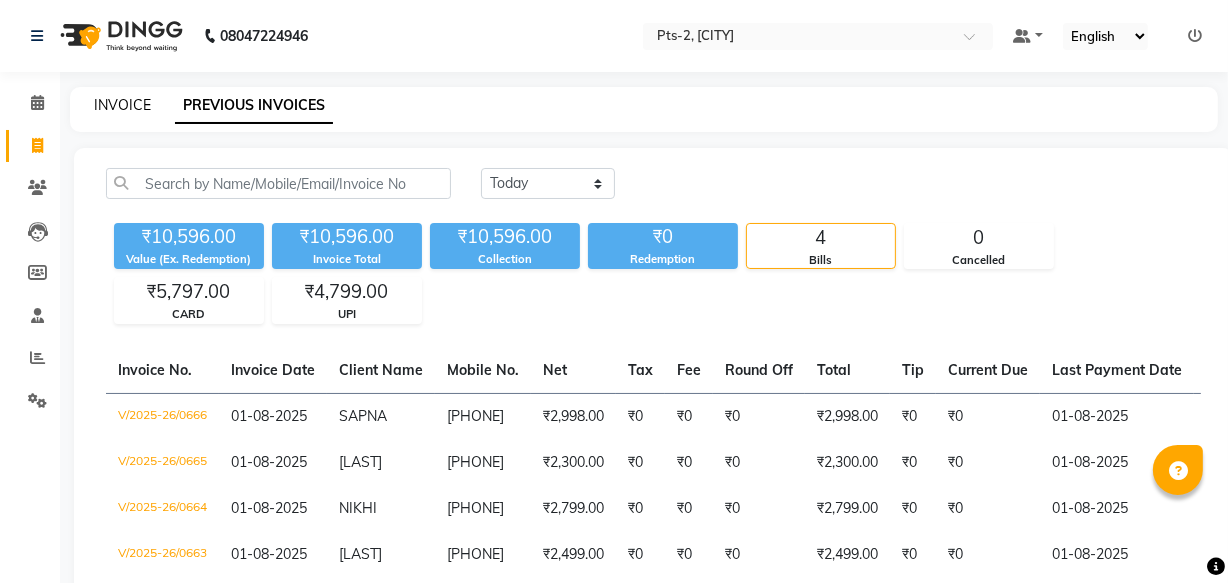 click on "INVOICE" 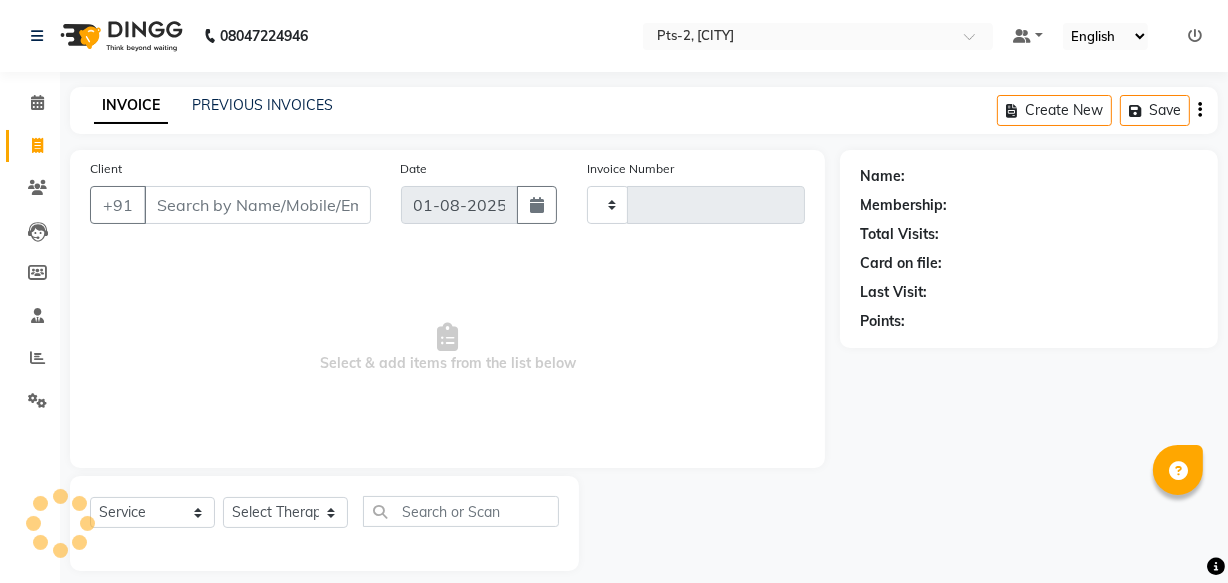 type on "0667" 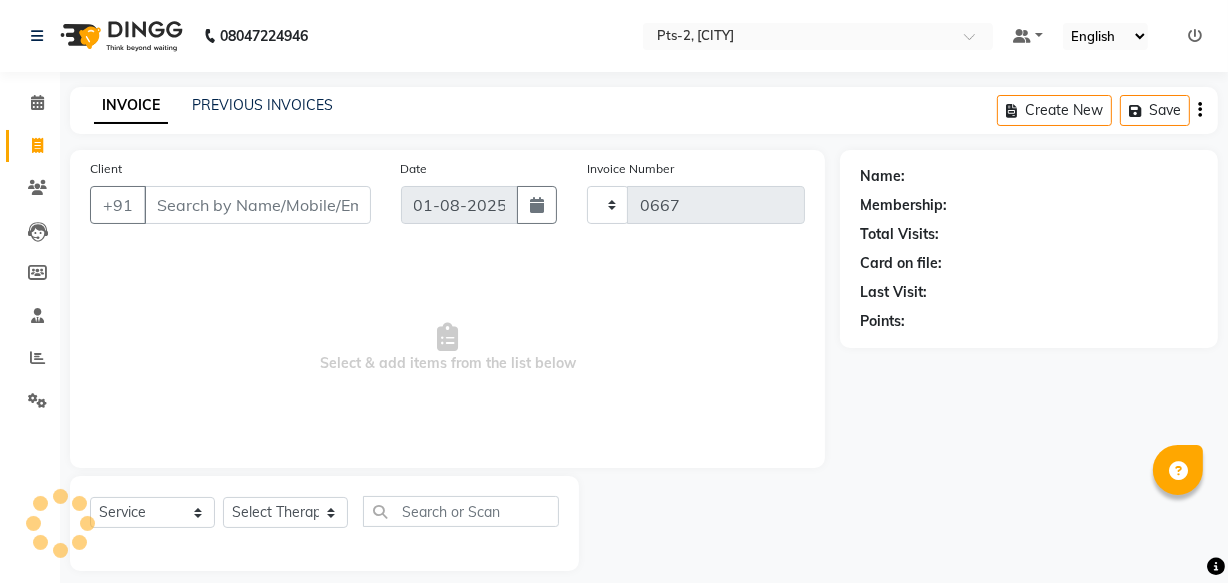 scroll, scrollTop: 19, scrollLeft: 0, axis: vertical 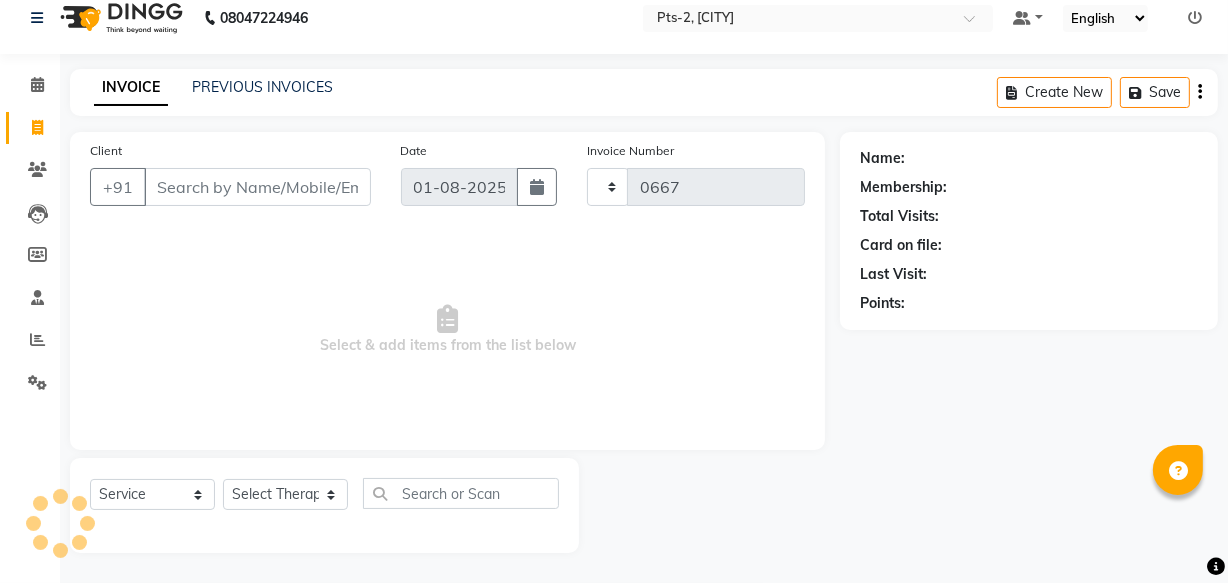 select on "5391" 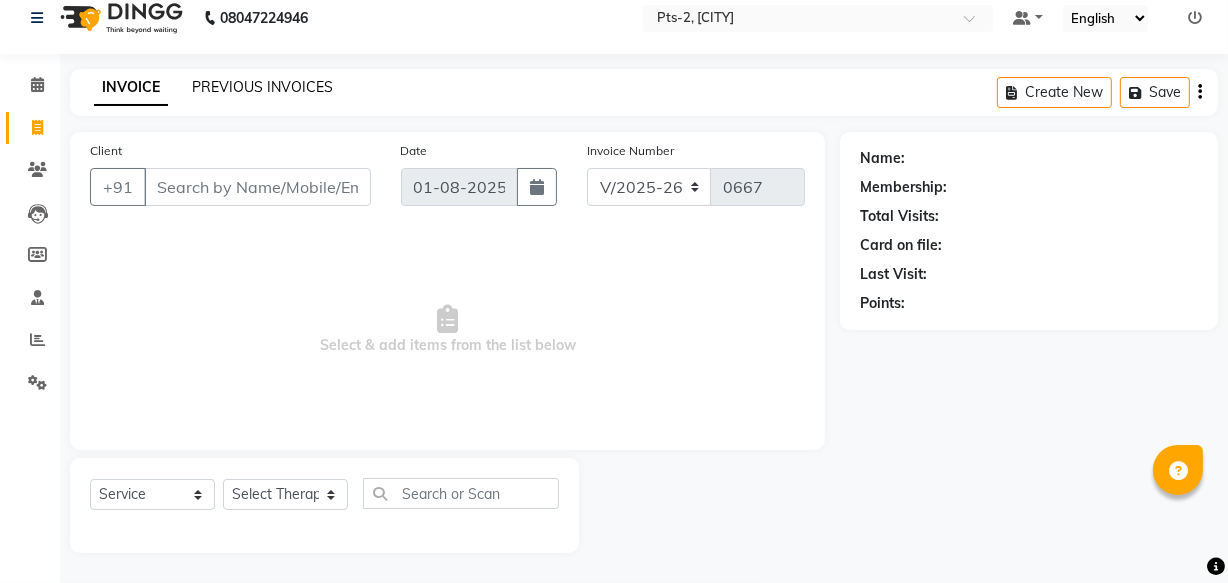 click on "PREVIOUS INVOICES" 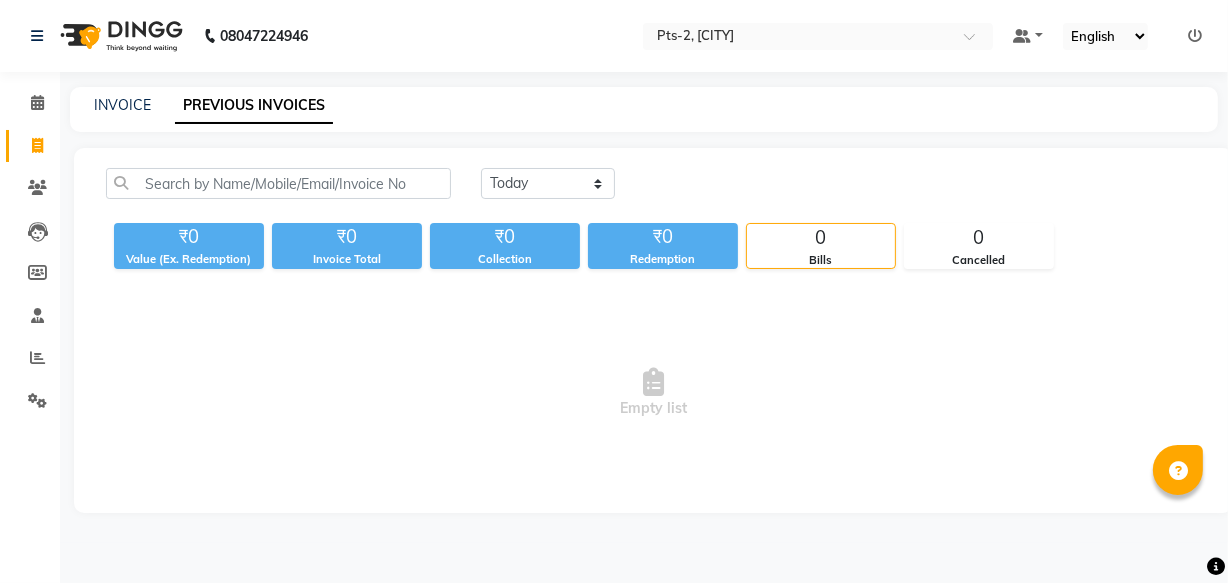 scroll, scrollTop: 0, scrollLeft: 0, axis: both 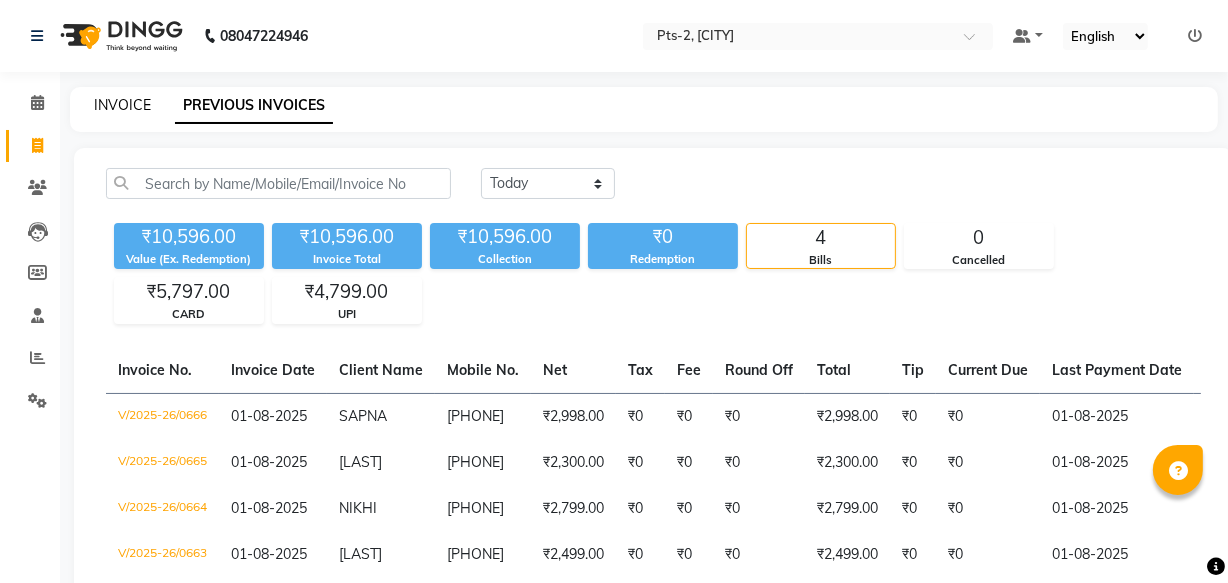 click on "INVOICE" 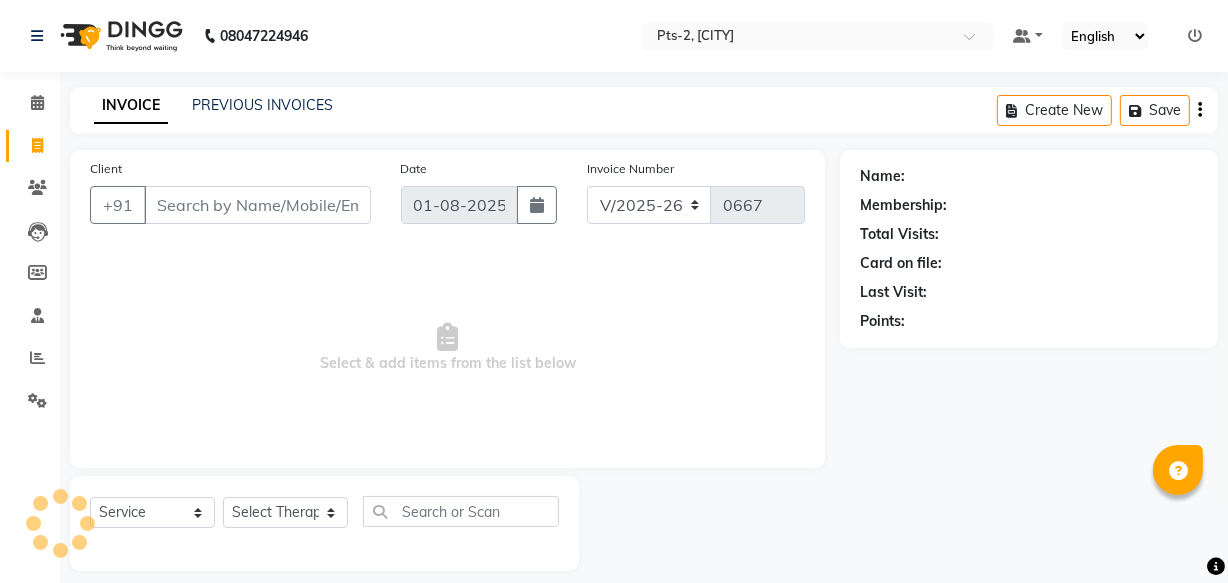 scroll, scrollTop: 19, scrollLeft: 0, axis: vertical 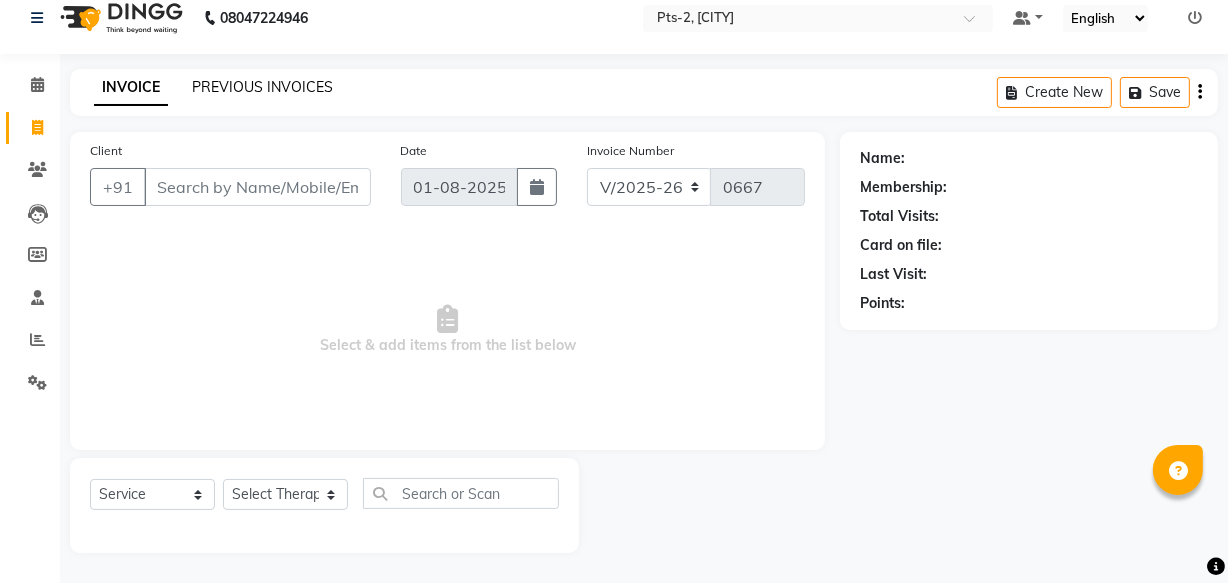 click on "PREVIOUS INVOICES" 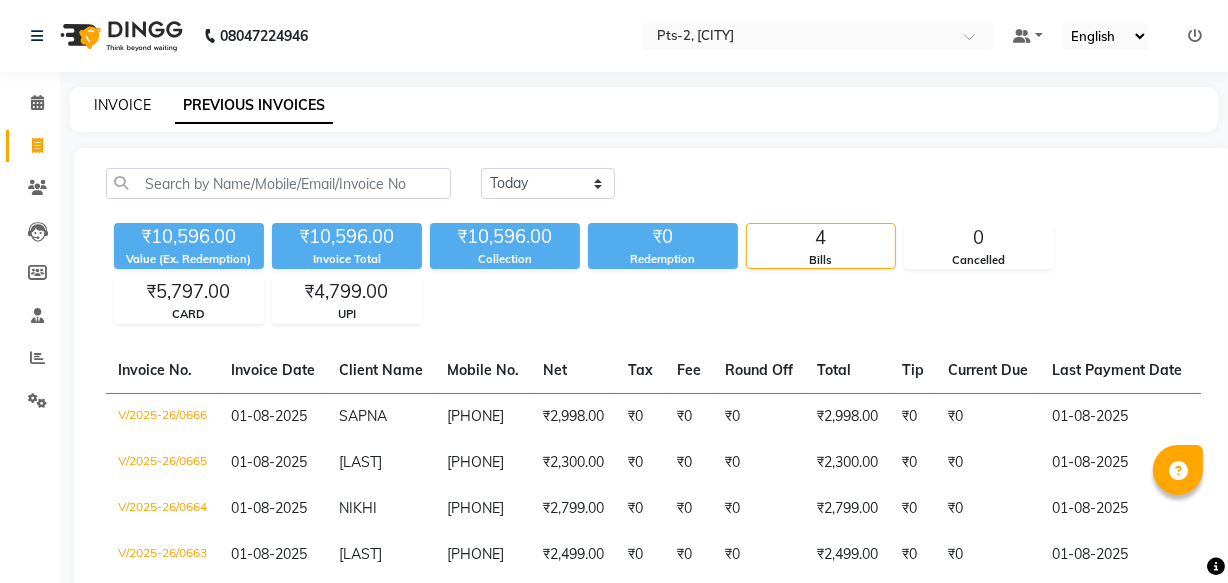 click on "INVOICE" 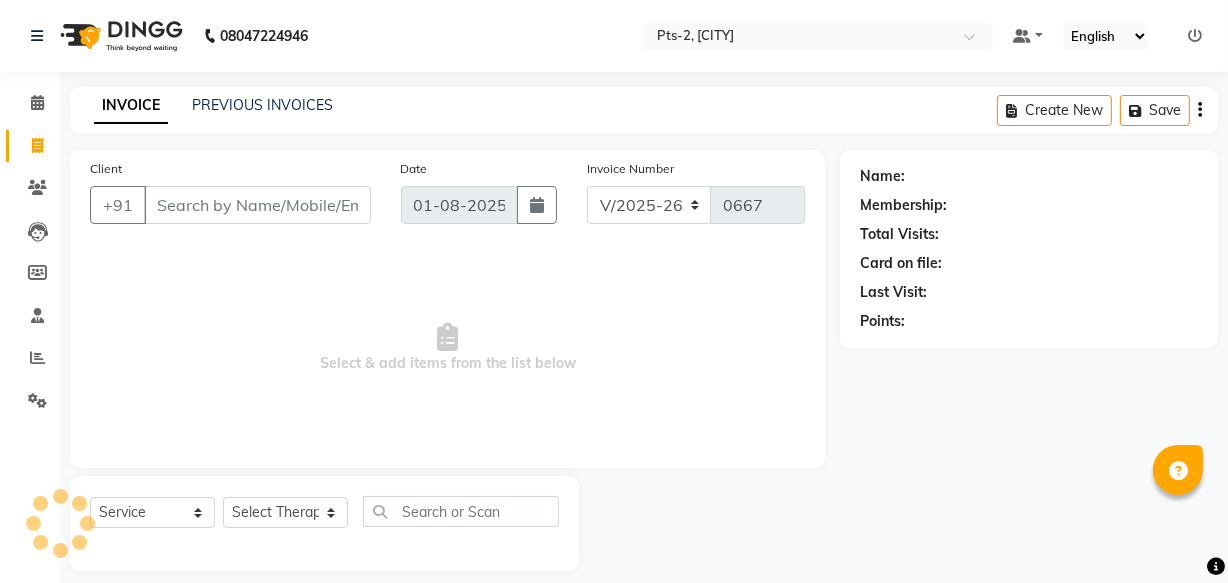 scroll, scrollTop: 19, scrollLeft: 0, axis: vertical 